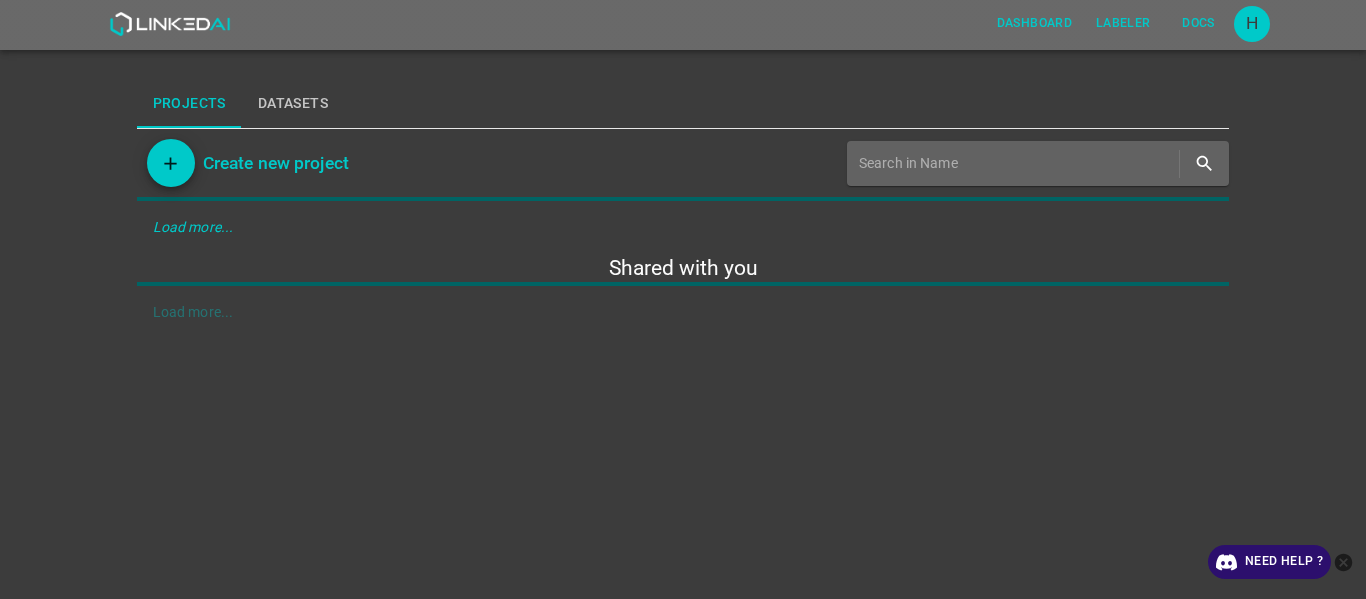 scroll, scrollTop: 0, scrollLeft: 0, axis: both 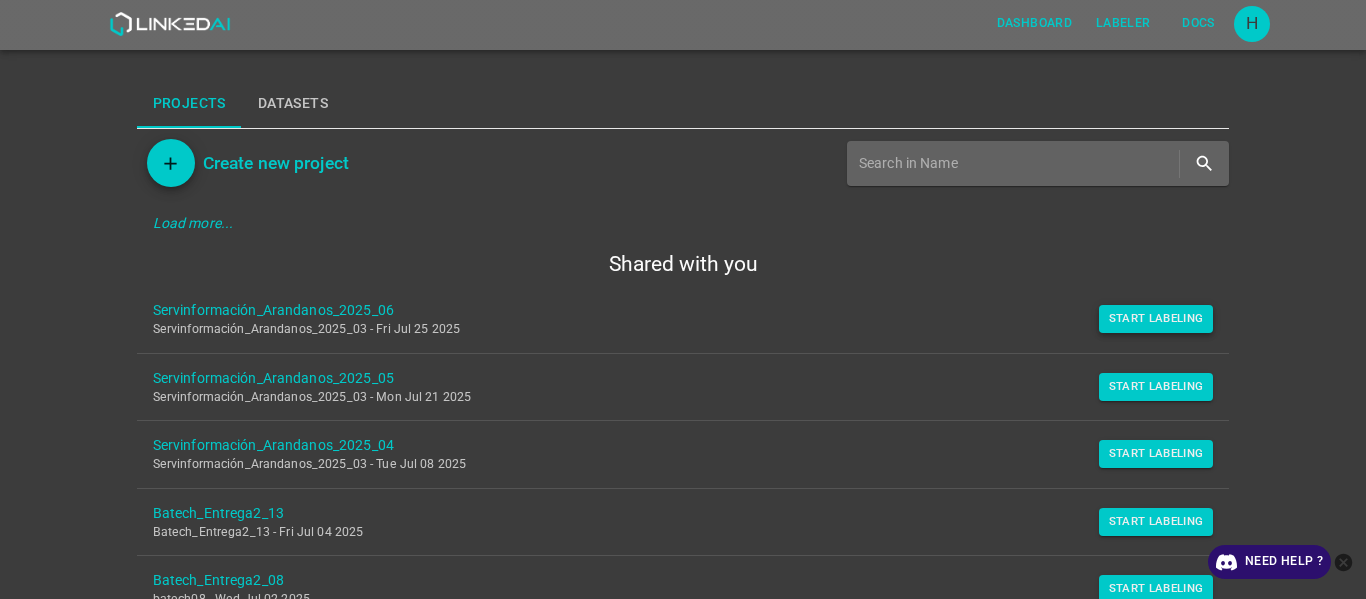 click on "Start Labeling" at bounding box center (1156, 319) 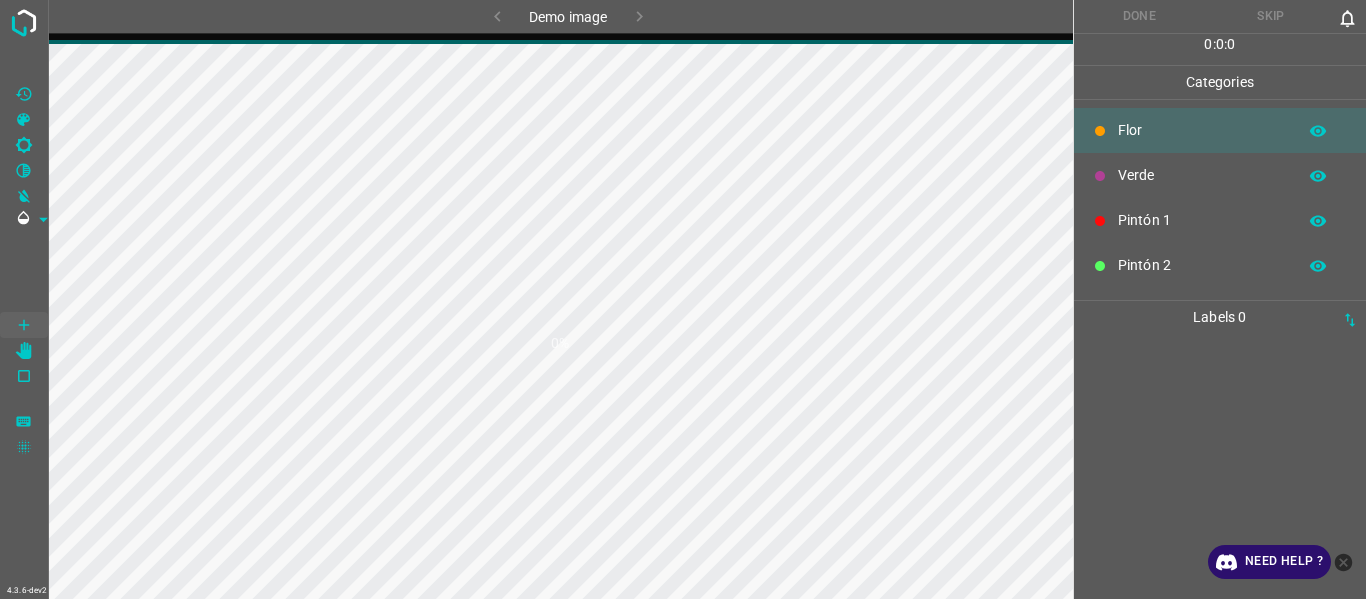 scroll, scrollTop: 0, scrollLeft: 0, axis: both 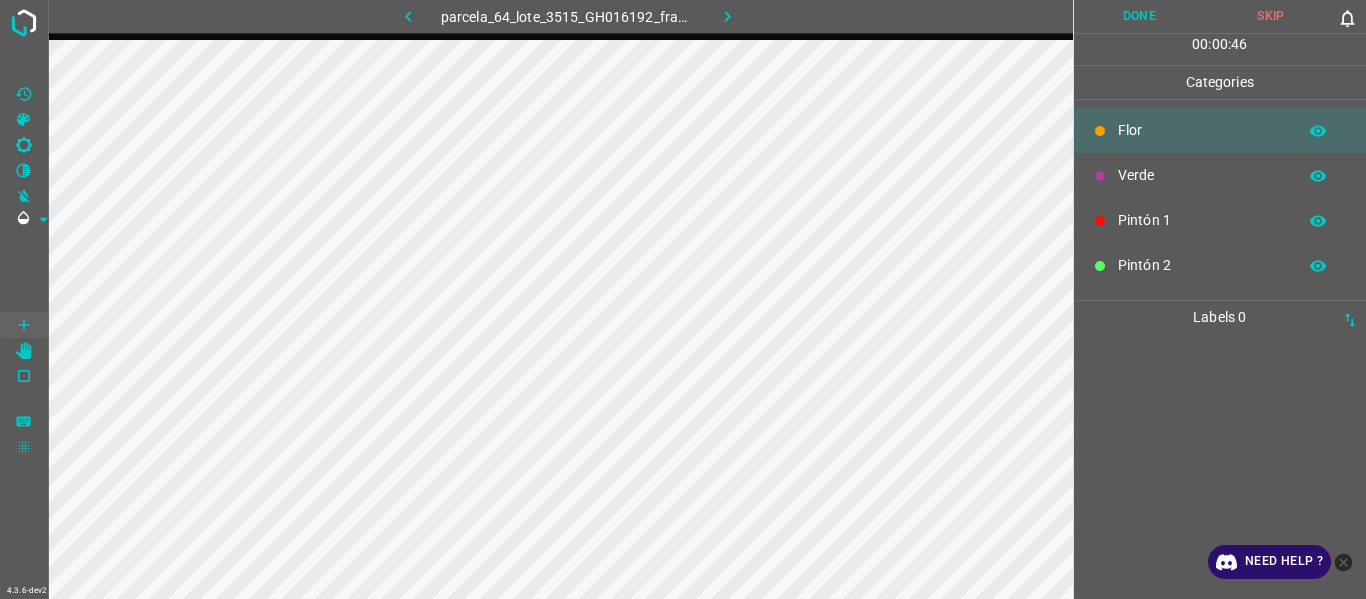 drag, startPoint x: 1202, startPoint y: 393, endPoint x: 1184, endPoint y: 389, distance: 18.439089 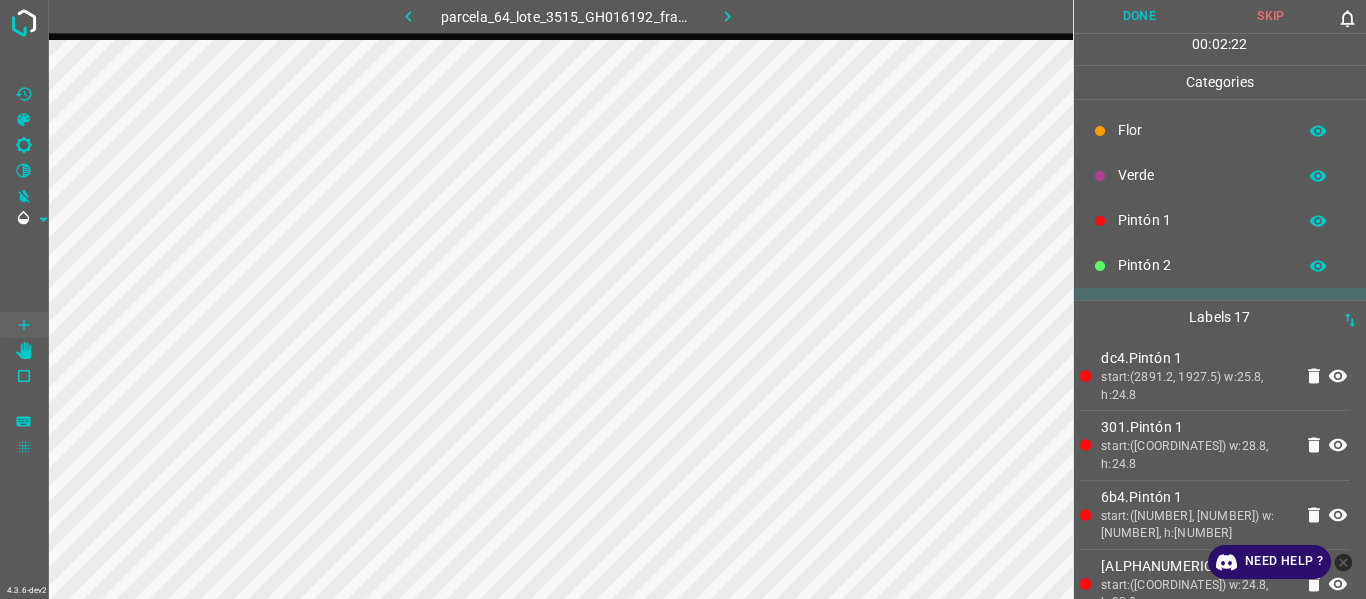 click on "start:(2891.2, 1927.5)
w:25.8, h:24.8" at bounding box center [1196, 386] 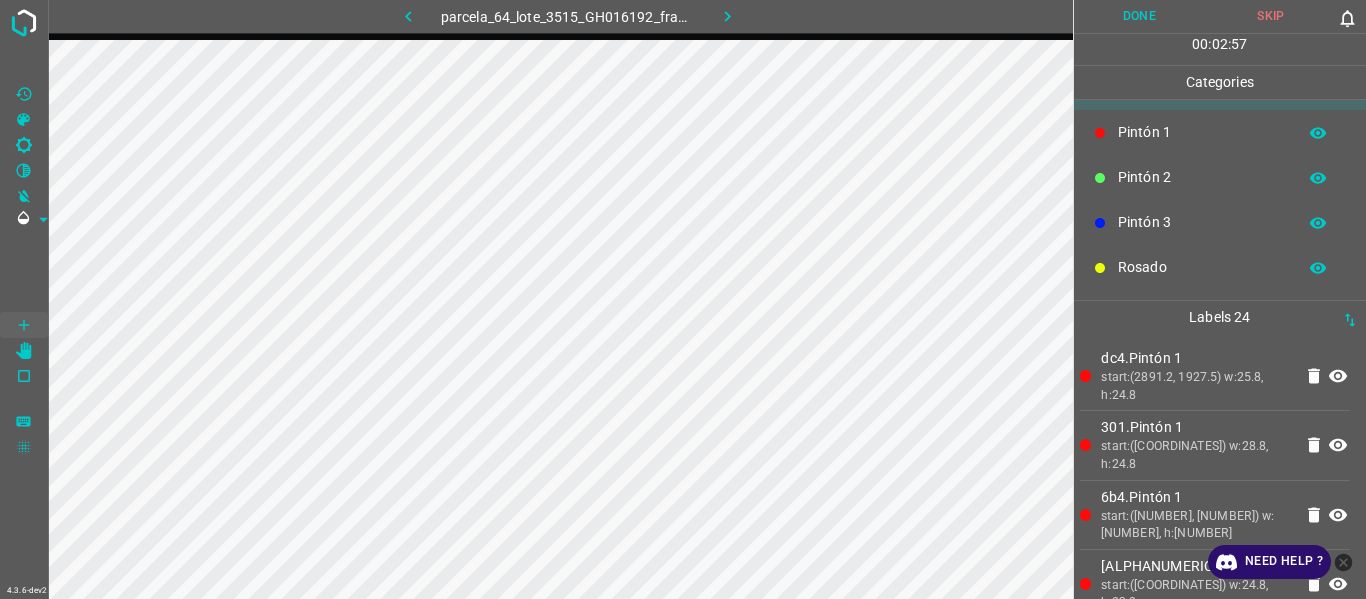 scroll, scrollTop: 176, scrollLeft: 0, axis: vertical 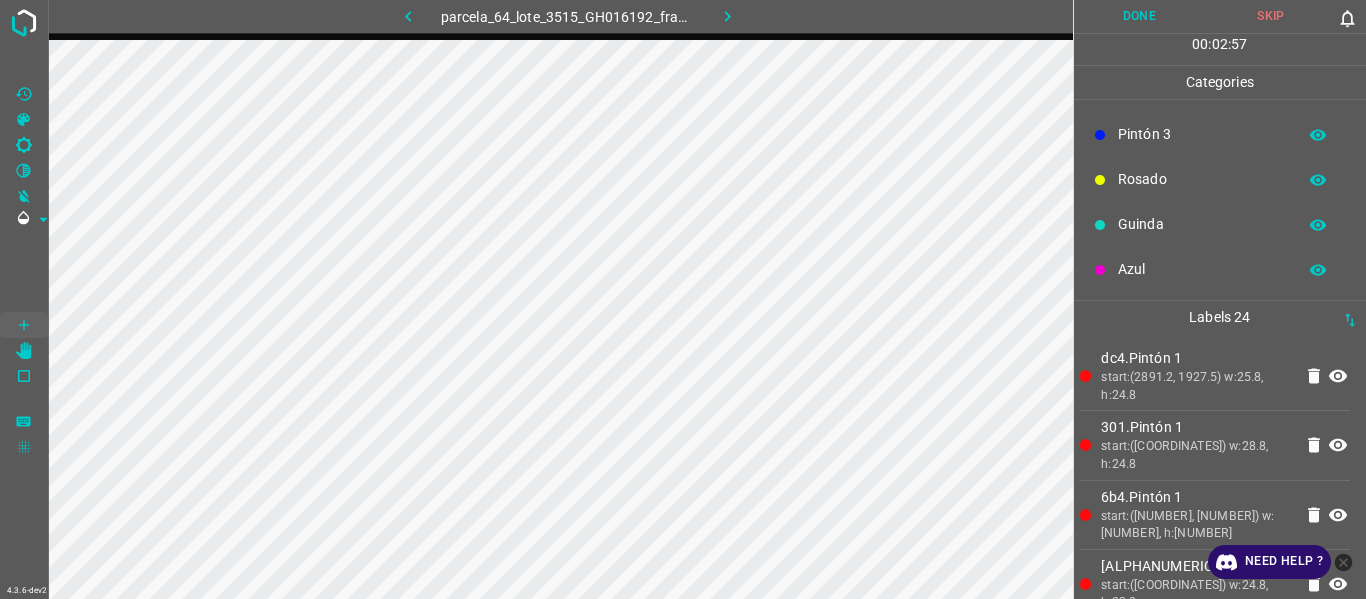 click on "Guinda" at bounding box center (1202, 224) 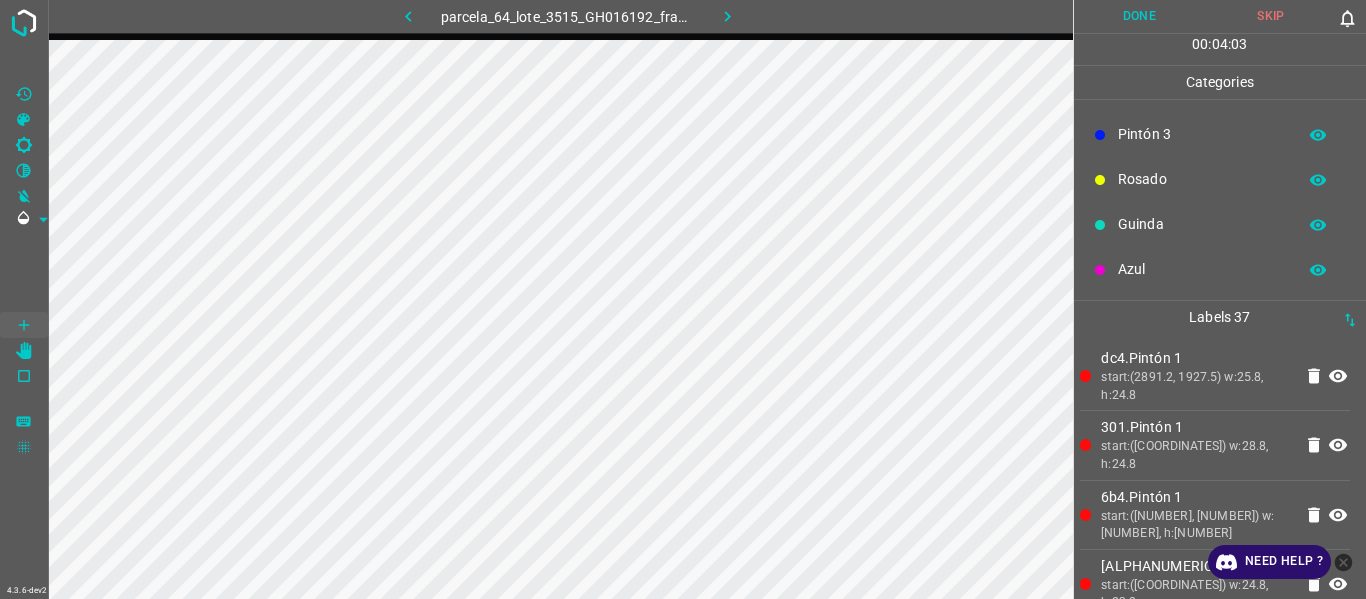 click on "Azul" at bounding box center (1202, 269) 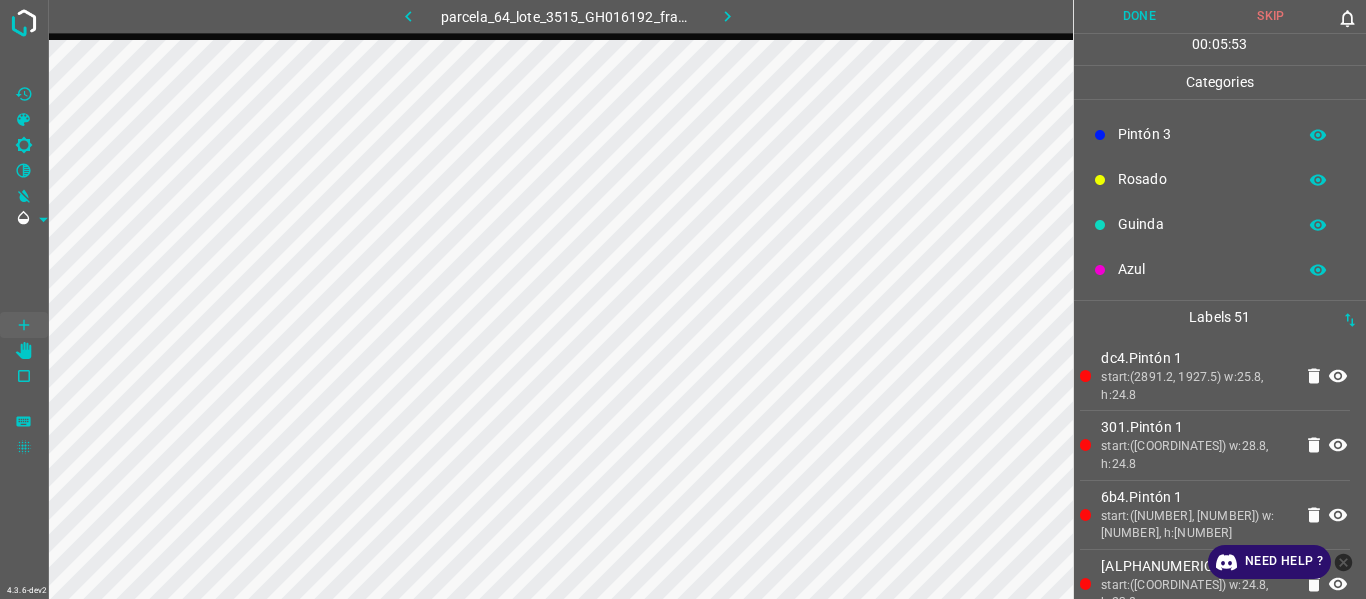 click on "start:([COORDINATES])
w:28.8, h:24.8" at bounding box center (1196, 455) 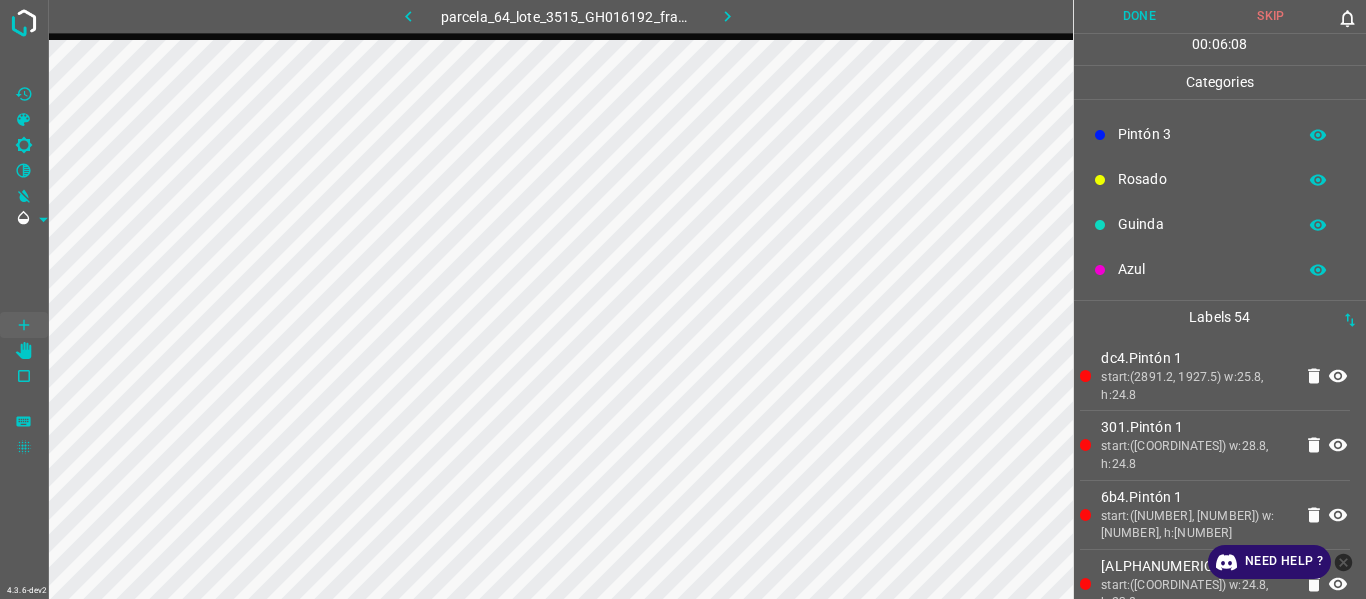 click on "Rosado" at bounding box center (1220, 179) 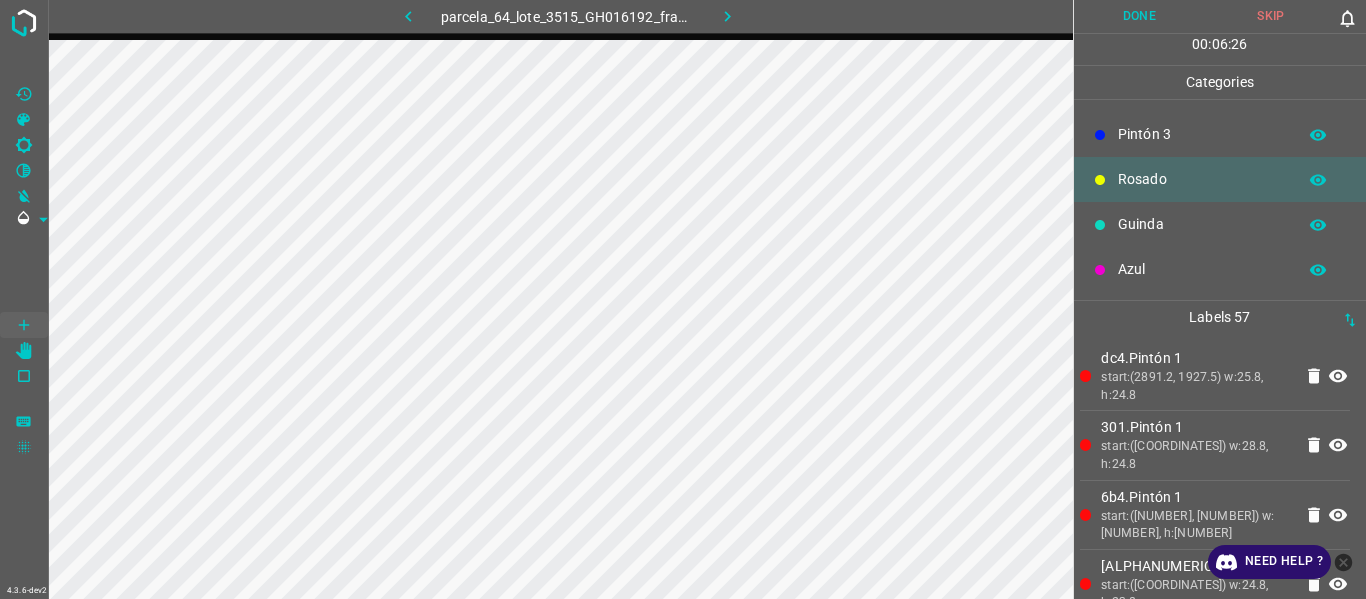 drag, startPoint x: 1158, startPoint y: 268, endPoint x: 1144, endPoint y: 270, distance: 14.142136 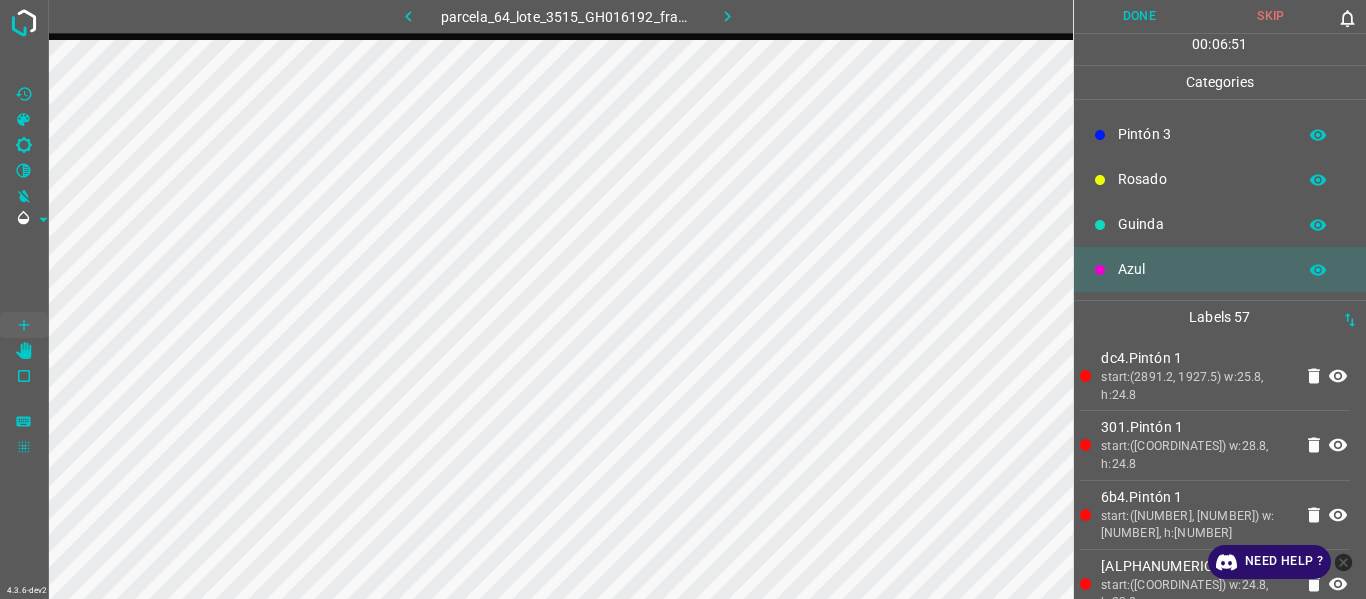 drag, startPoint x: 1136, startPoint y: 230, endPoint x: 1124, endPoint y: 228, distance: 12.165525 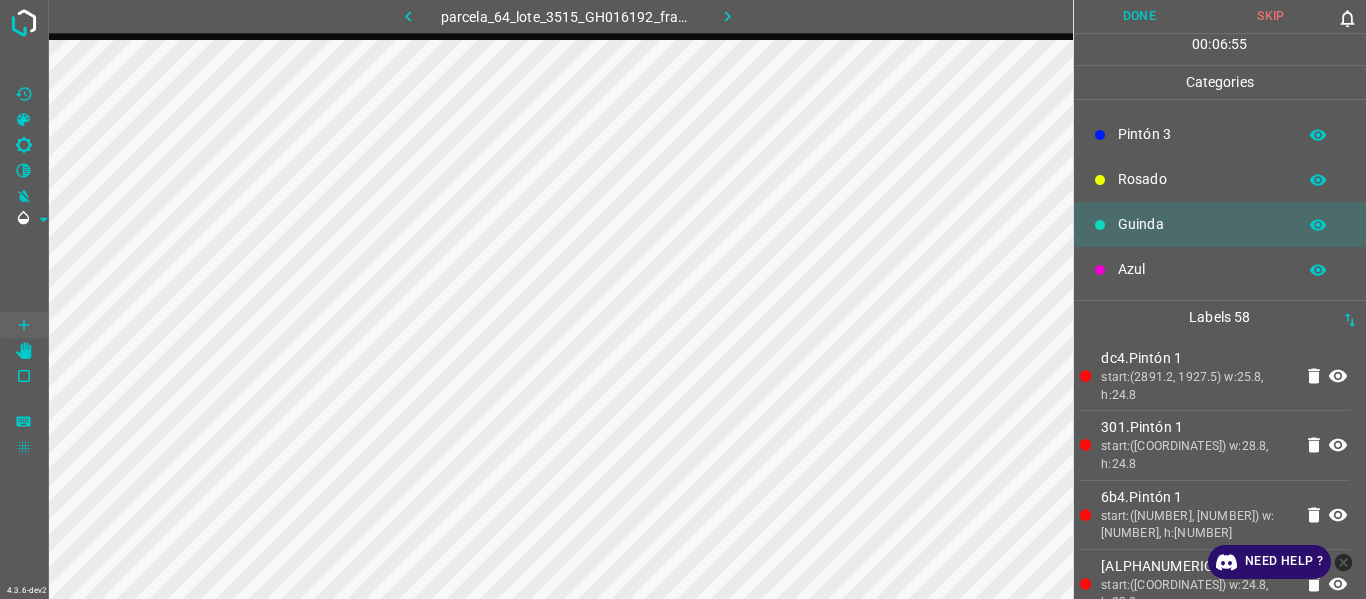 drag, startPoint x: 1214, startPoint y: 262, endPoint x: 1138, endPoint y: 270, distance: 76.41989 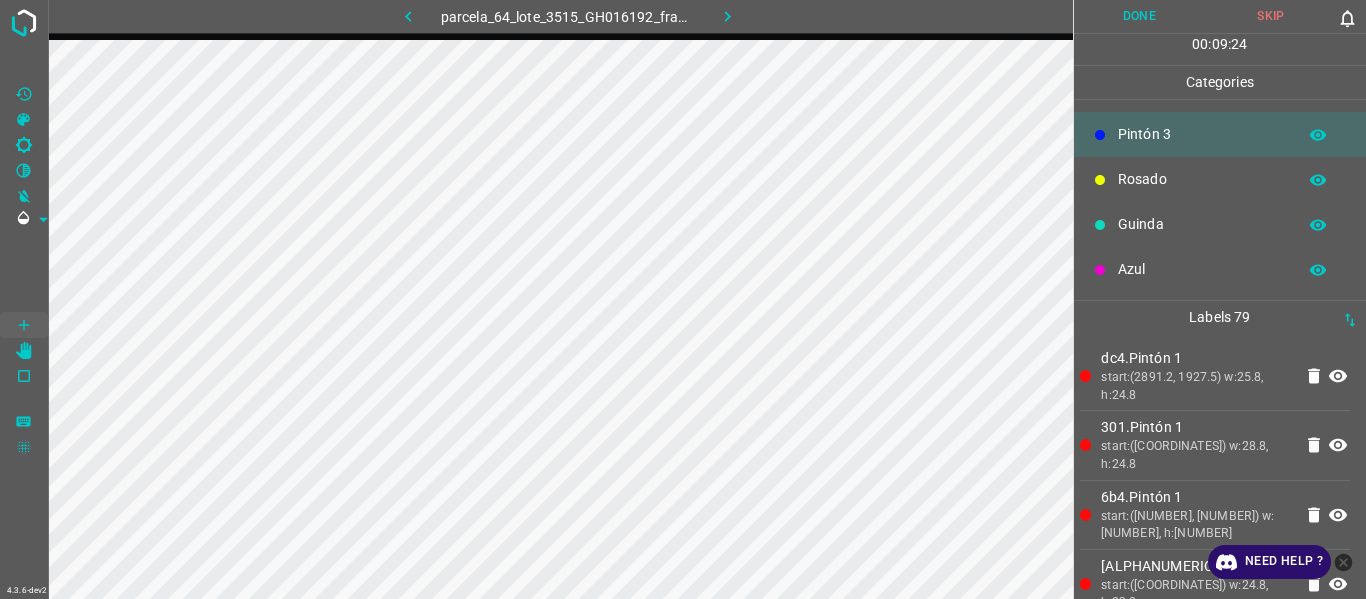 drag, startPoint x: 1158, startPoint y: 413, endPoint x: 1146, endPoint y: 409, distance: 12.649111 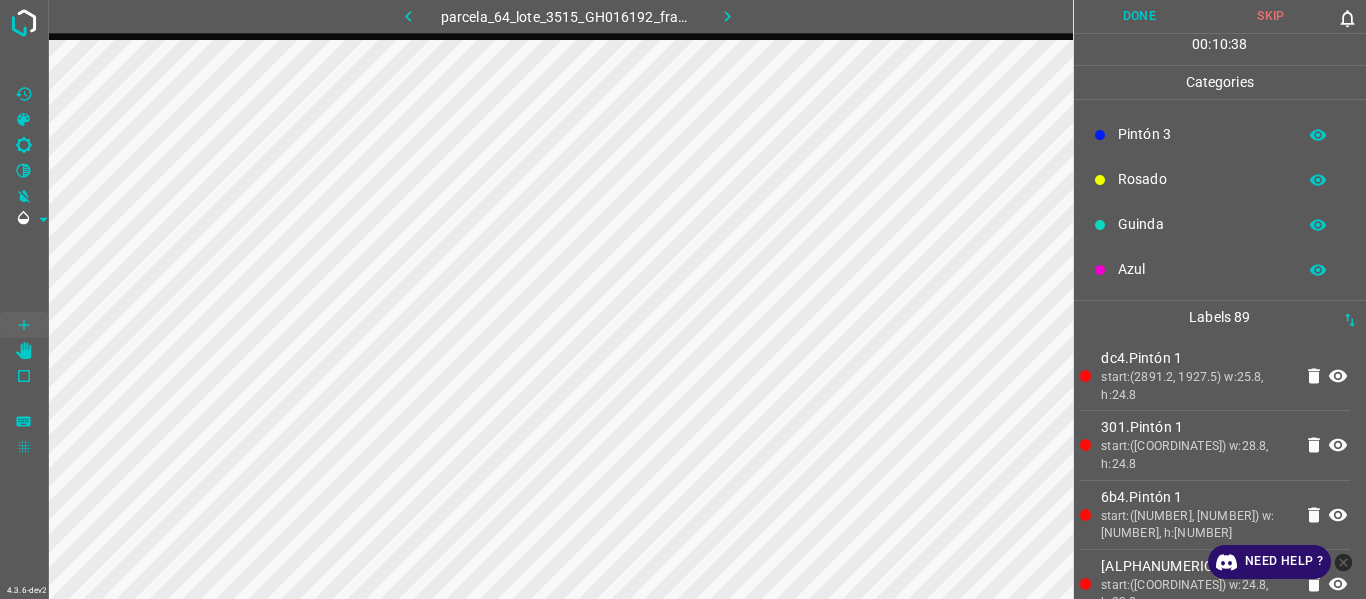 click on "dc4.[LAST] 1
start:([NUMBER], [NUMBER])
w:[NUMBER], h:[NUMBER]
301.[LAST] 1
start:([NUMBER], [NUMBER])
w:[NUMBER], h:[NUMBER]
6b4.[LAST] 1
start:([NUMBER], [NUMBER])
w:[NUMBER], h:[NUMBER]
e51.[LAST] 1
start:([NUMBER], [NUMBER])
w:[NUMBER], h:[NUMBER]
d0b.[LAST] 2
start:([NUMBER], [NUMBER])
w:[NUMBER], h:[NUMBER]
b44.[LAST] 2
start:([NUMBER], [NUMBER])
w:[NUMBER], h:[NUMBER]
12a.[LAST] 2
start:([NUMBER], [NUMBER])
w:[NUMBER], h:[NUMBER]
044.[LAST] 2
start:([NUMBER], [NUMBER])
w:[NUMBER], h:[NUMBER]
30a.[LAST] 2
start:([NUMBER], [NUMBER])
w:[NUMBER], h:[NUMBER]
f0e.[LAST] 2
start:([NUMBER], [NUMBER])
w:[NUMBER], h:[NUMBER]
633.[LAST] 3
start:([NUMBER], [NUMBER])
w:[NUMBER], h:[NUMBER]
fe0.[LAST] 3
start:([NUMBER], [NUMBER])
w:[NUMBER], h:[NUMBER]
85d.[LAST] 2
start:([NUMBER], [NUMBER])
w:[NUMBER], h:[NUMBER]
5cb.[LAST] 2 [LAST].[LAST] 2 [LAST].[LAST] 2" at bounding box center [1215, 3387] 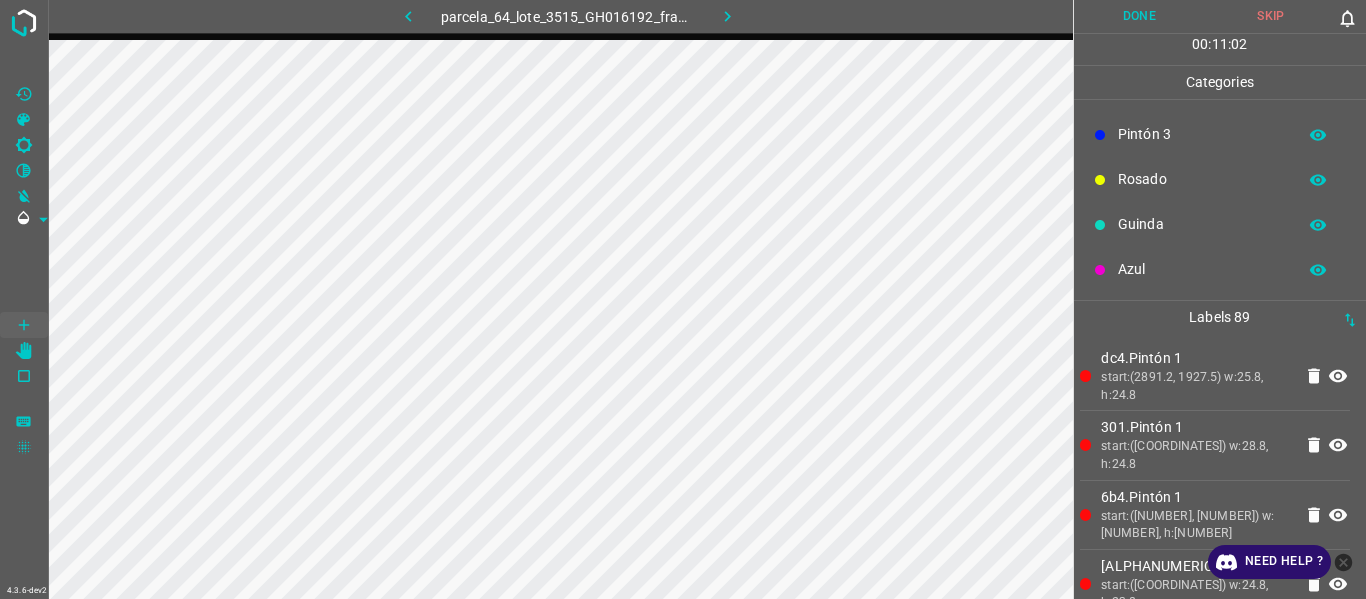 drag, startPoint x: 1170, startPoint y: 459, endPoint x: 1152, endPoint y: 461, distance: 18.110771 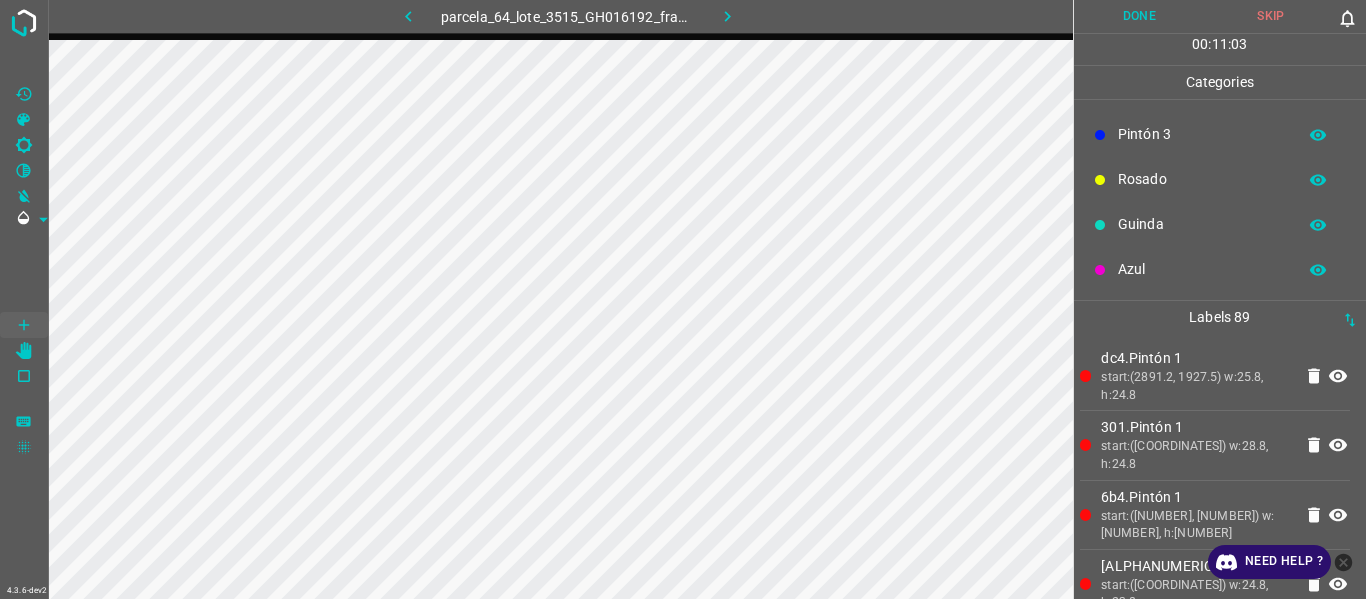 click on "start:([COORDINATES])
w:28.8, h:24.8" at bounding box center [1196, 455] 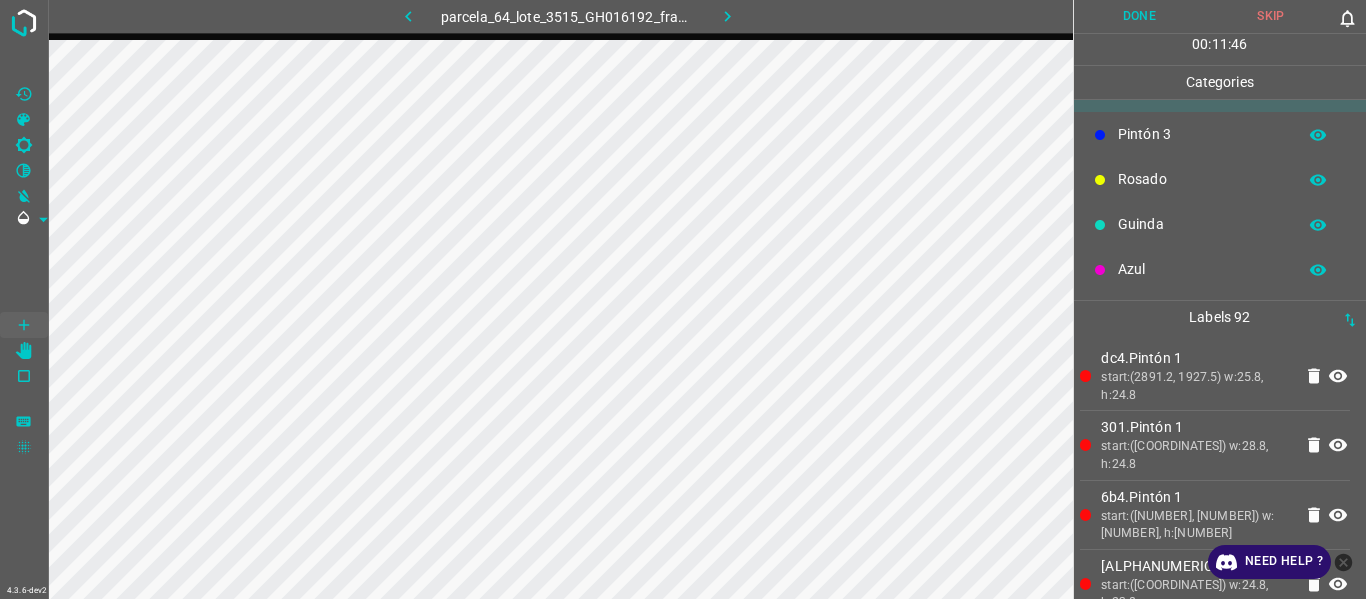 drag, startPoint x: 1174, startPoint y: 407, endPoint x: 1108, endPoint y: 399, distance: 66.48308 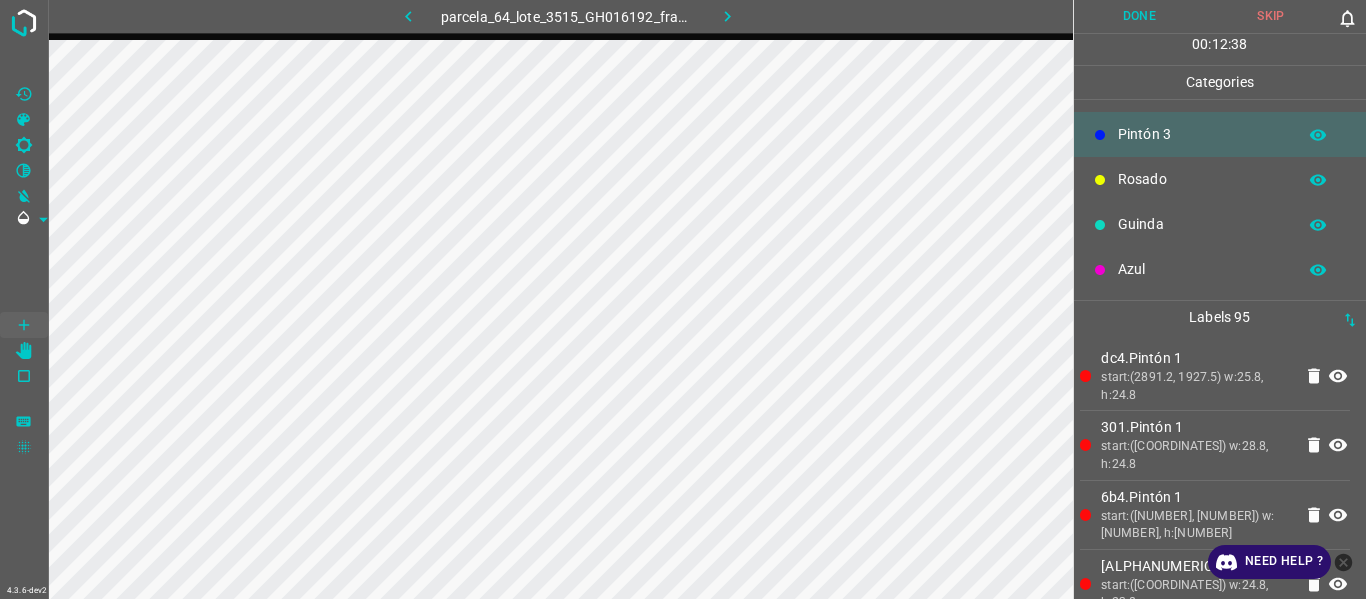 click on "start:([COORDINATES])
w:28.8, h:24.8" at bounding box center (1196, 455) 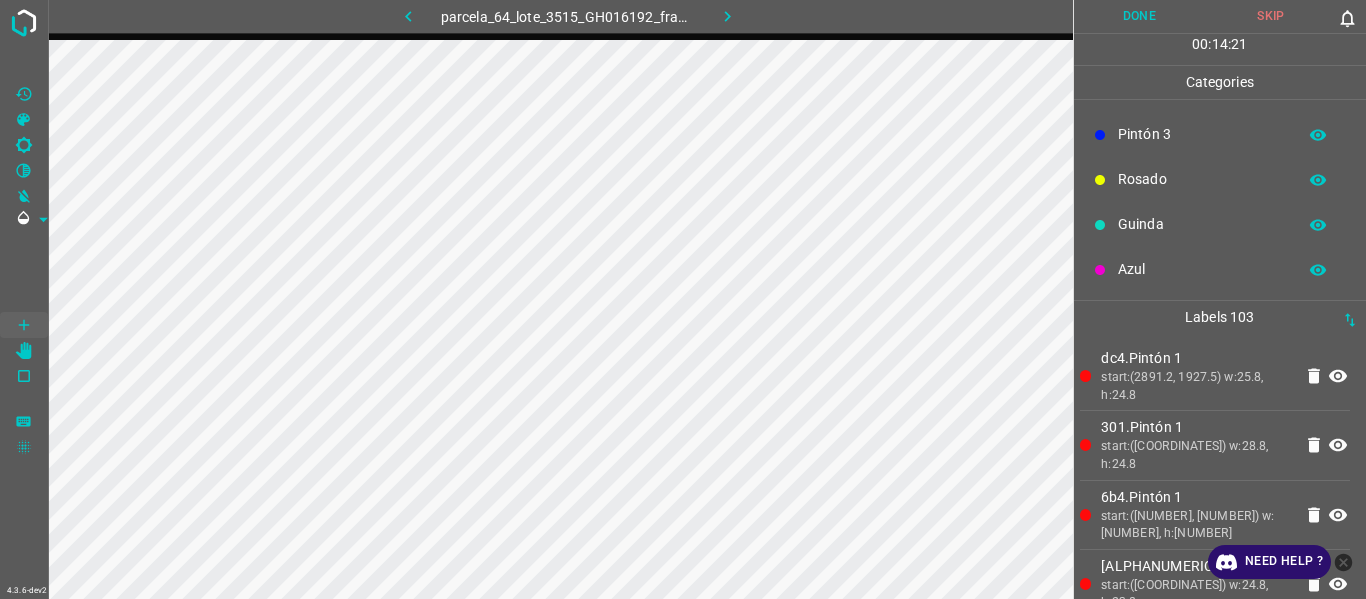 drag, startPoint x: 1158, startPoint y: 470, endPoint x: 1152, endPoint y: 454, distance: 17.088007 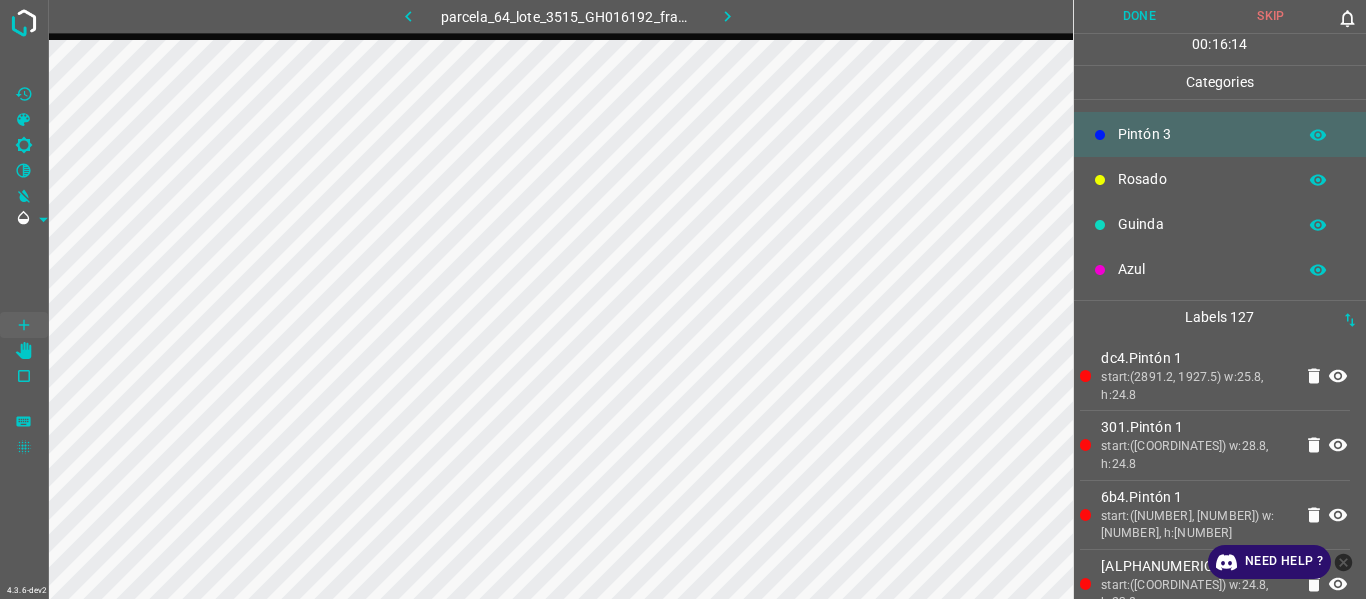 click on "Azul" at bounding box center (1220, 269) 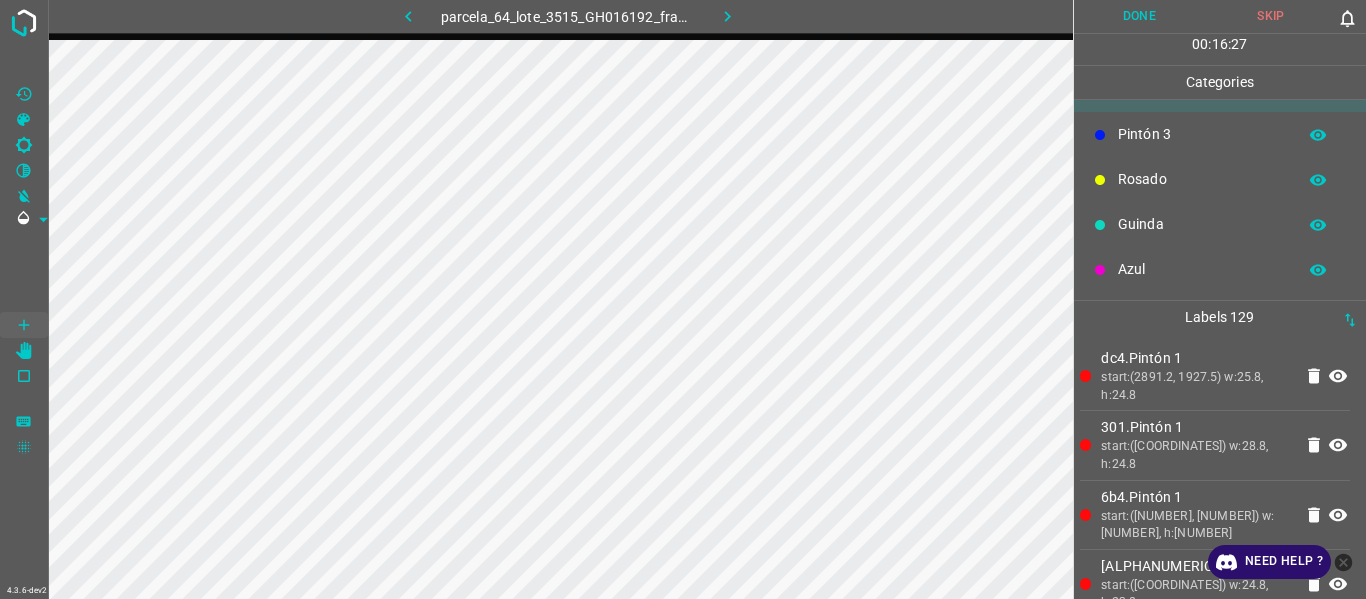 click on "Azul" at bounding box center [1202, 269] 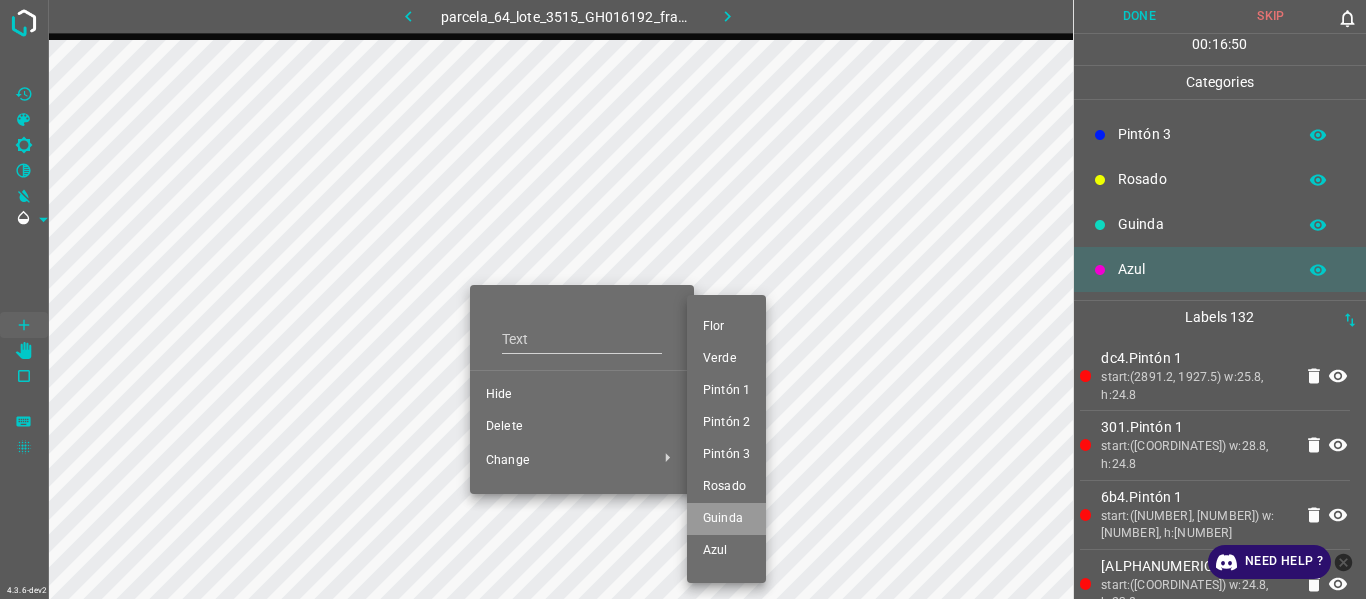 click on "Guinda" at bounding box center [726, 519] 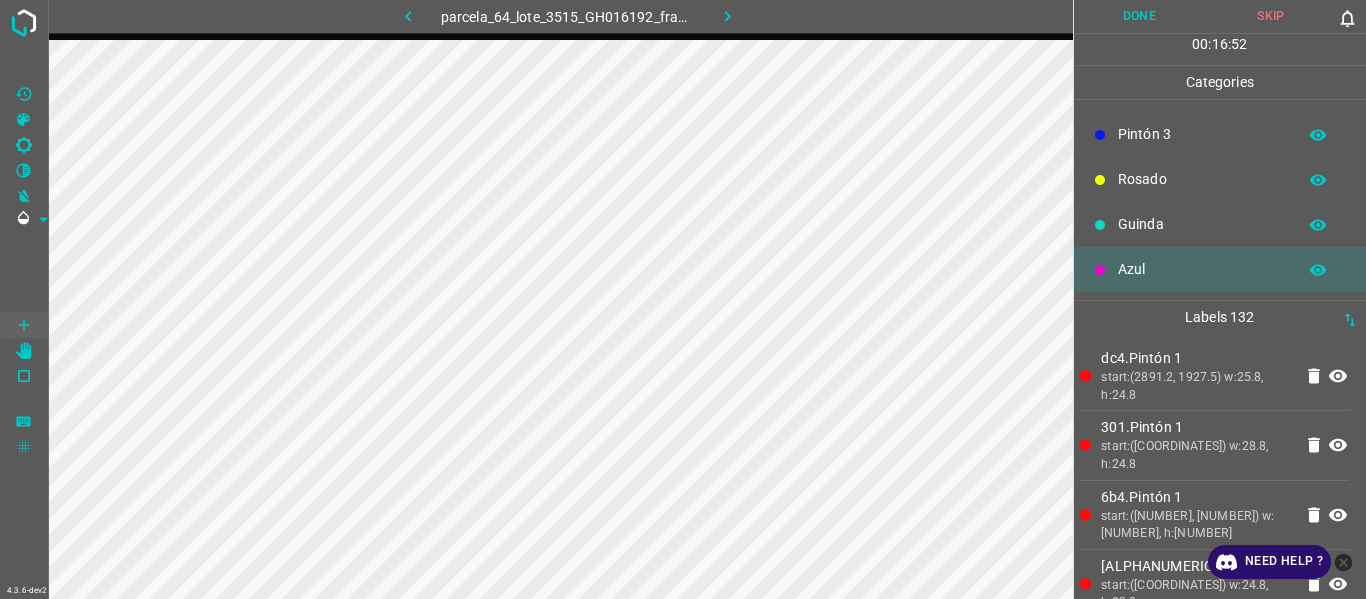 drag, startPoint x: 1128, startPoint y: 224, endPoint x: 1114, endPoint y: 226, distance: 14.142136 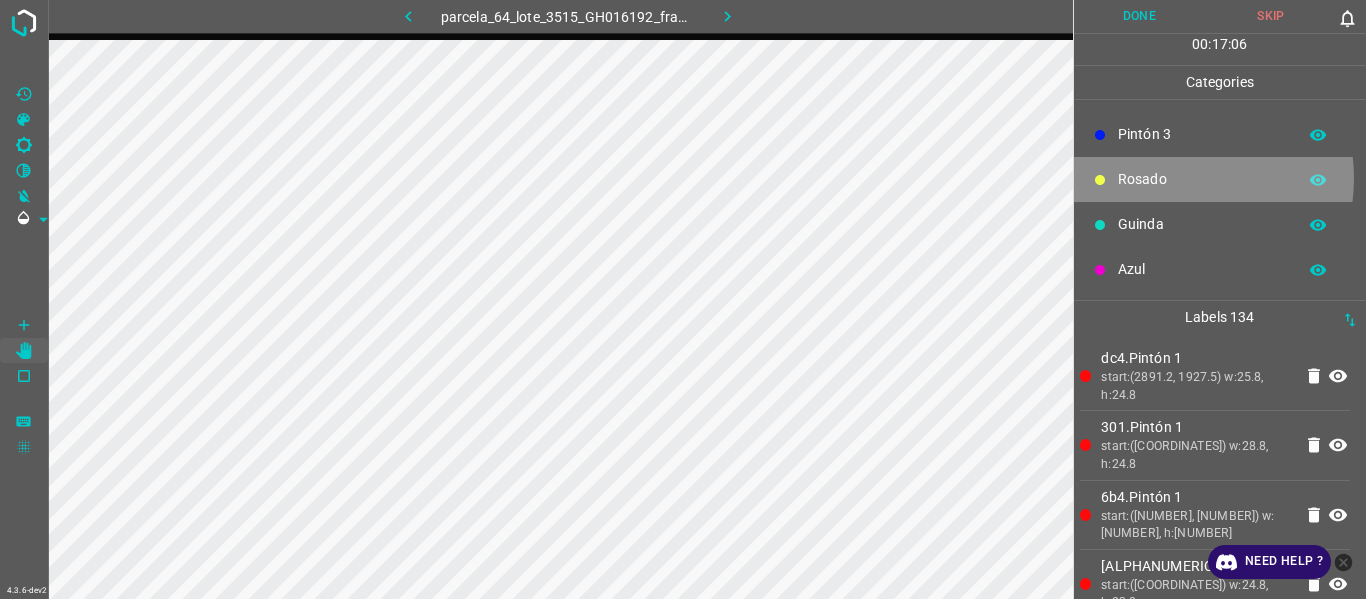 click on "Rosado" at bounding box center [1202, 179] 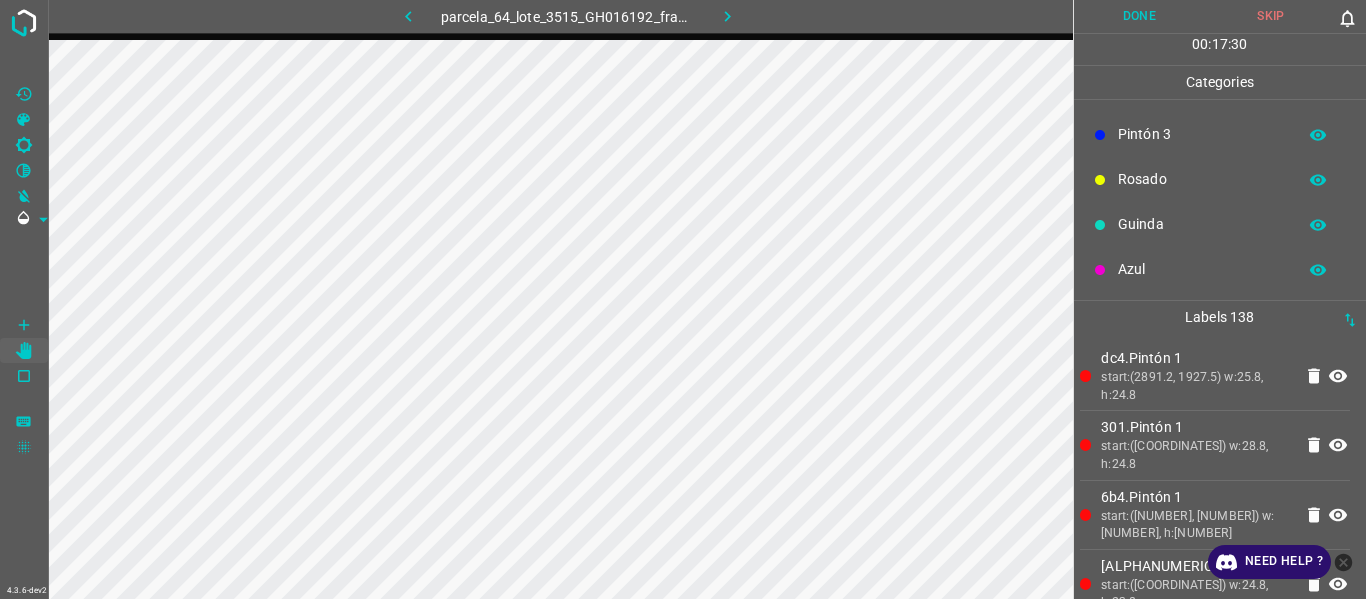 click on "Rosado" at bounding box center [1202, 179] 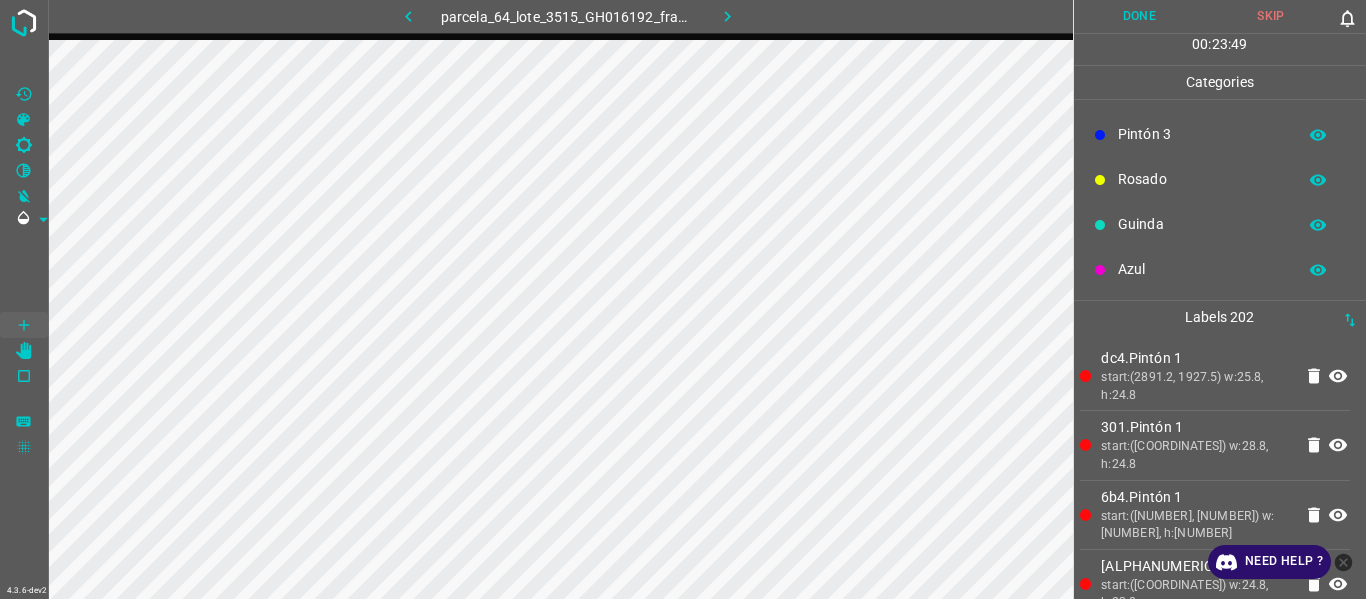 drag, startPoint x: 1172, startPoint y: 221, endPoint x: 1152, endPoint y: 227, distance: 20.880613 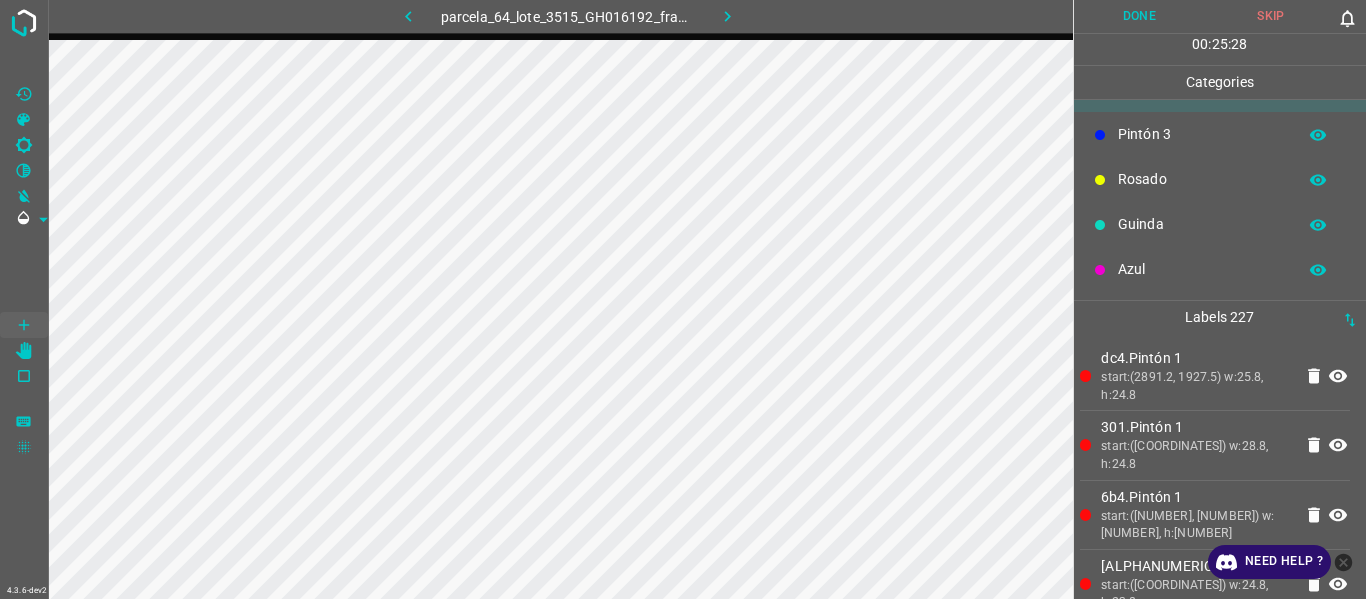 click on "Rosado" at bounding box center [1202, 179] 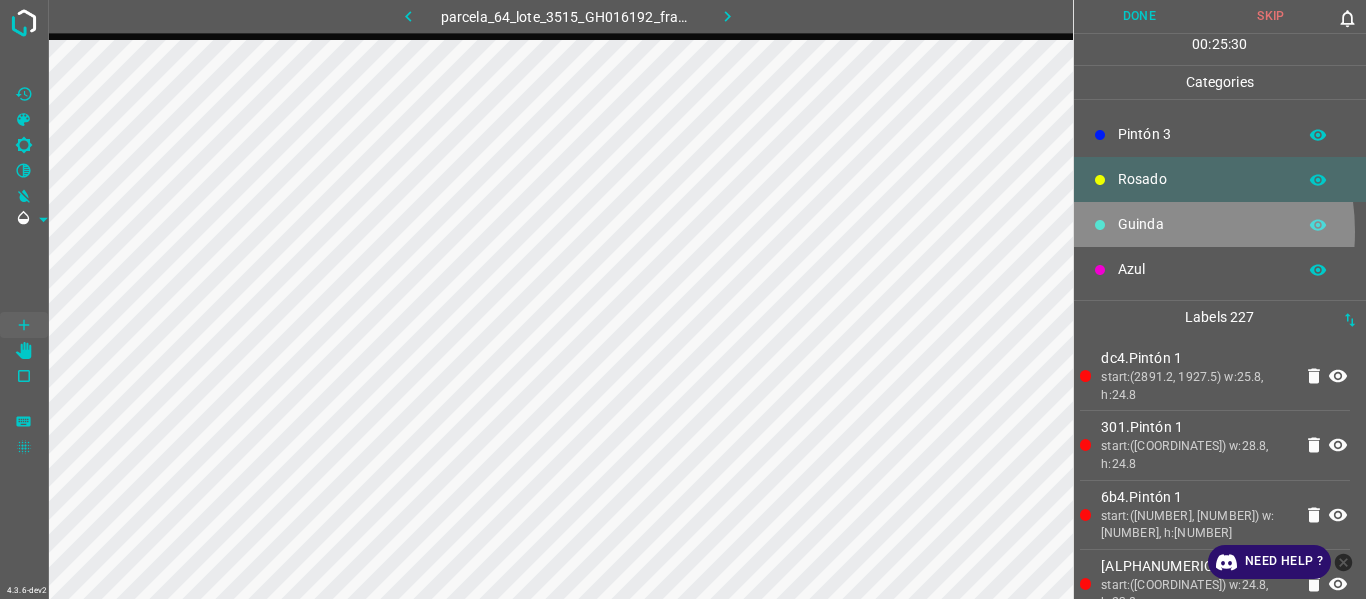 click on "Guinda" at bounding box center [1202, 224] 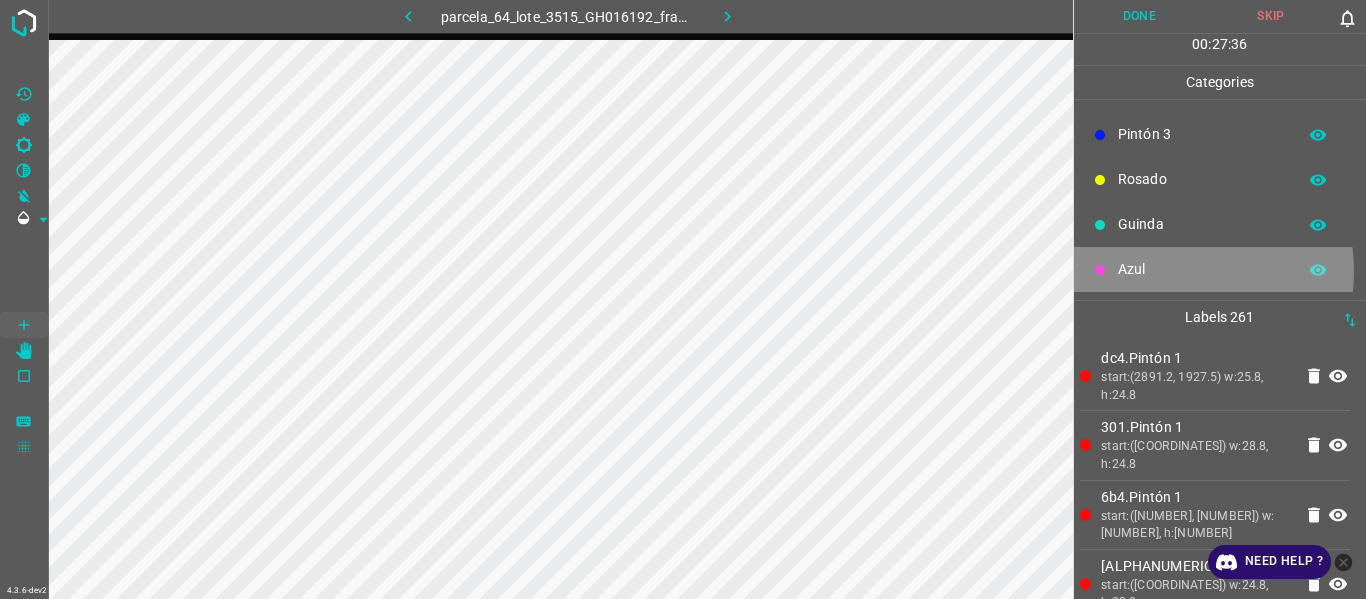 click on "Azul" at bounding box center (1202, 269) 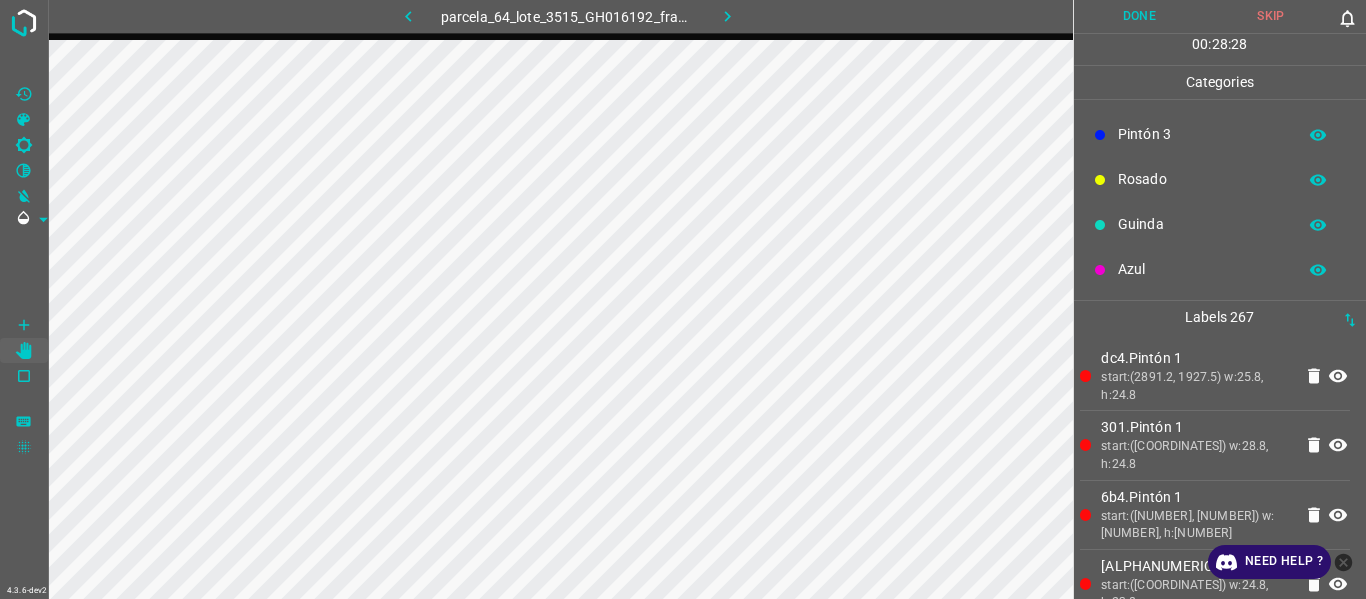 drag, startPoint x: 1186, startPoint y: 409, endPoint x: 1092, endPoint y: 401, distance: 94.33981 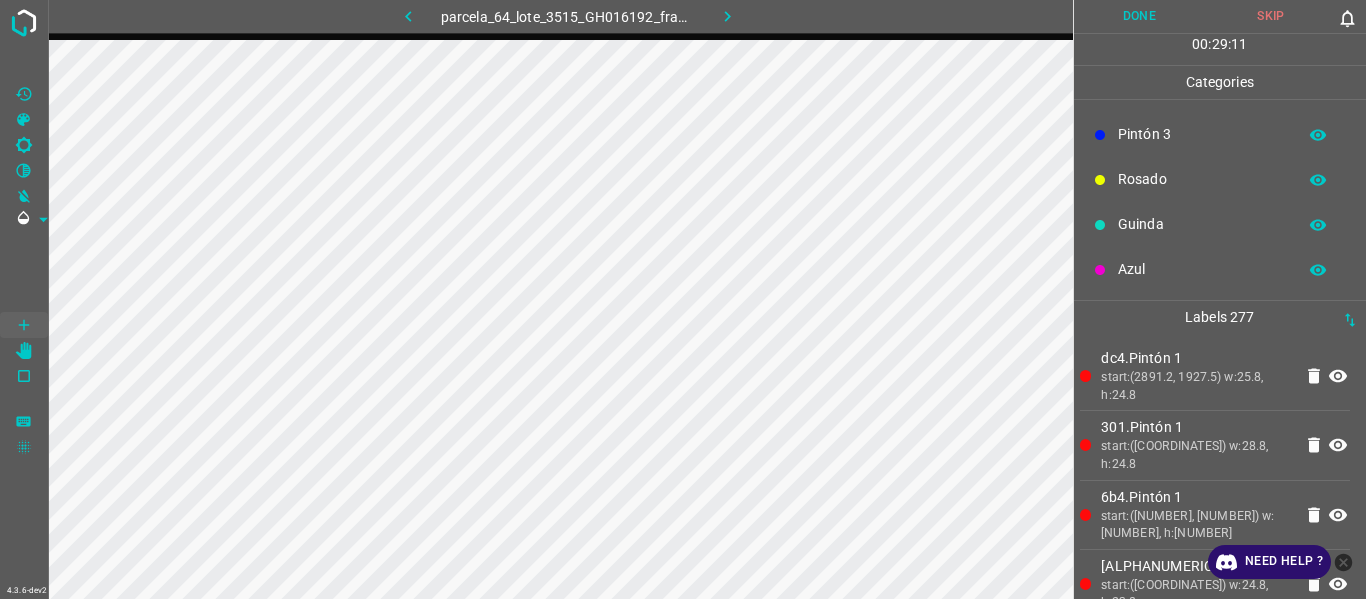 click on "Azul" at bounding box center [1202, 269] 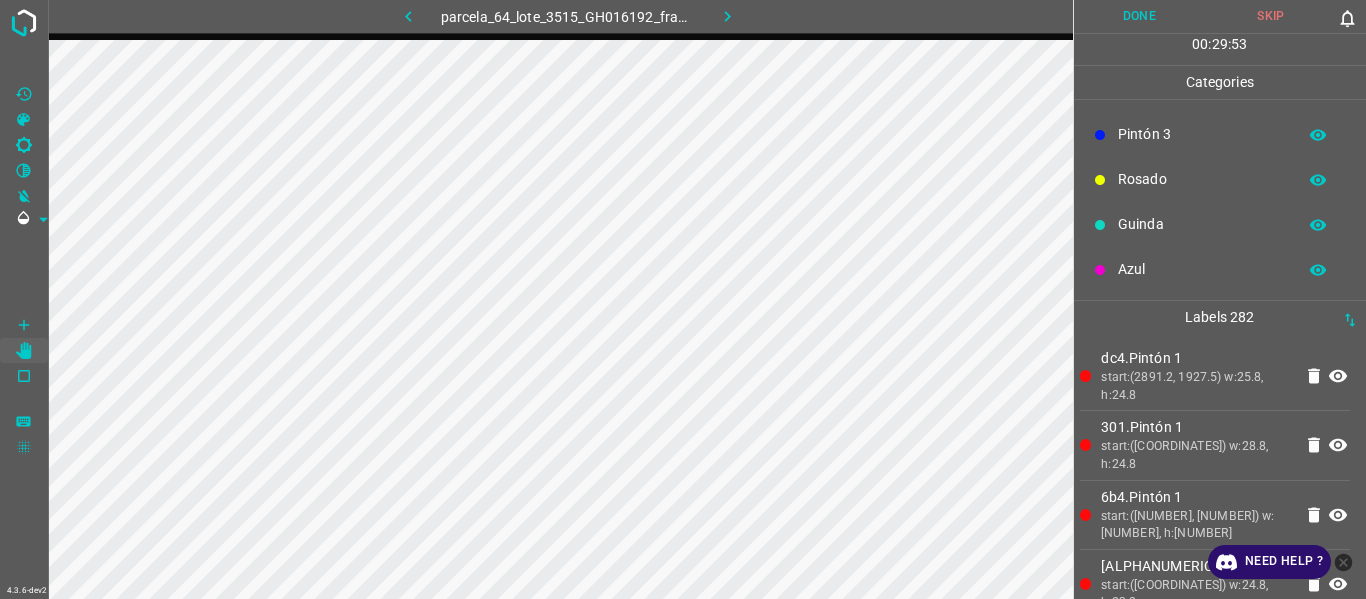 drag, startPoint x: 1154, startPoint y: 275, endPoint x: 1134, endPoint y: 281, distance: 20.880613 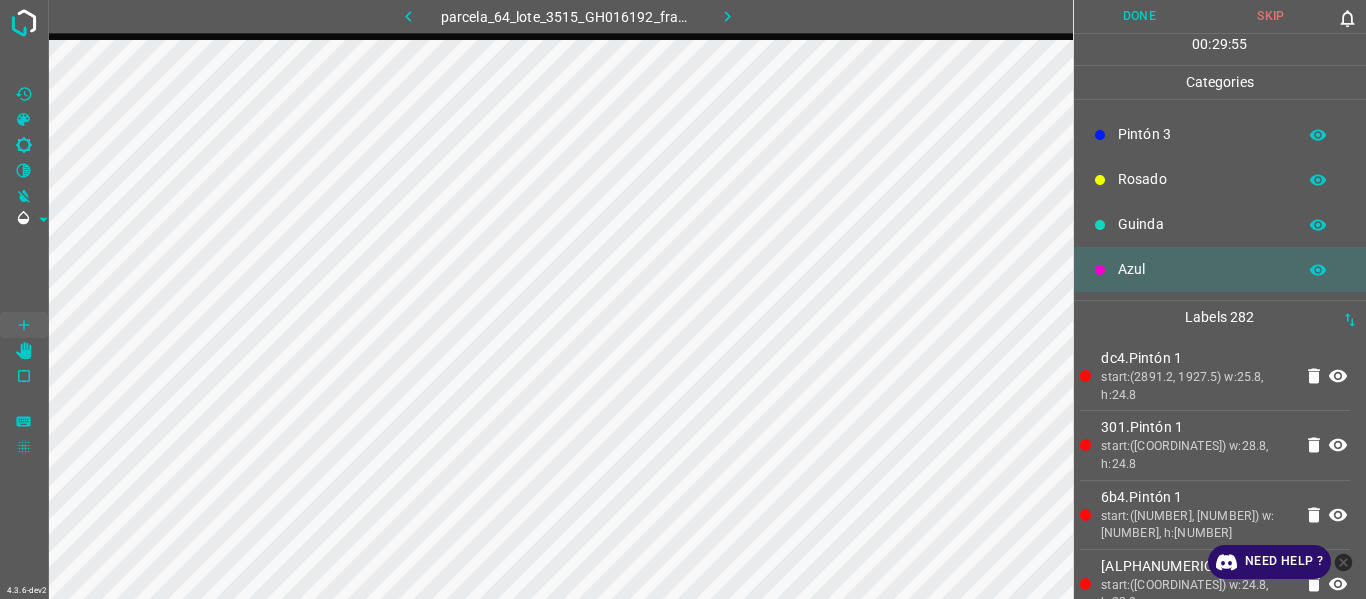 drag, startPoint x: 1176, startPoint y: 223, endPoint x: 1156, endPoint y: 229, distance: 20.880613 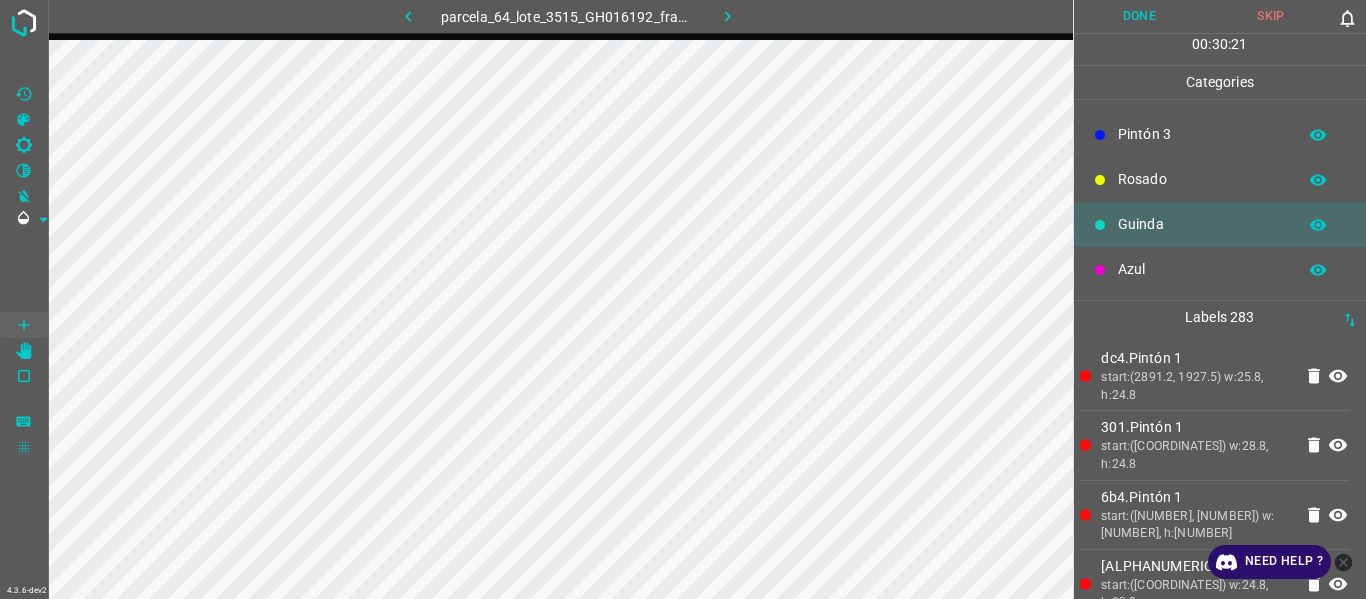 click on "start:([COORDINATES])
w:28.8, h:24.8" at bounding box center (1196, 455) 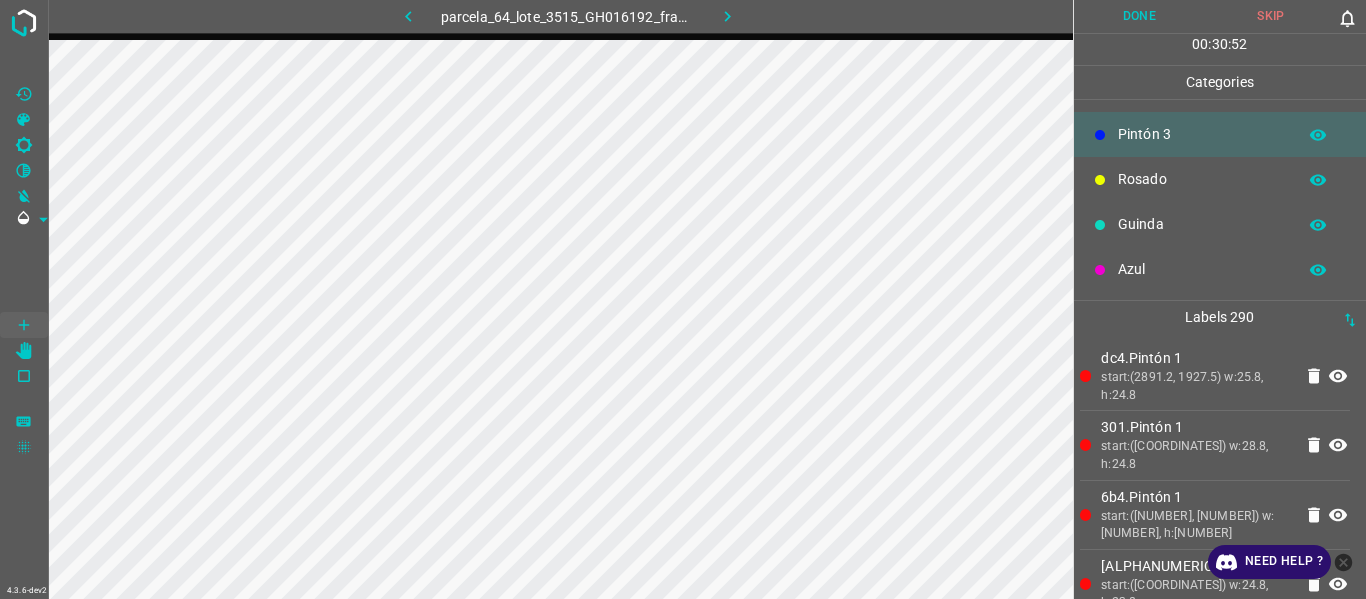 drag, startPoint x: 1125, startPoint y: 266, endPoint x: 1107, endPoint y: 266, distance: 18 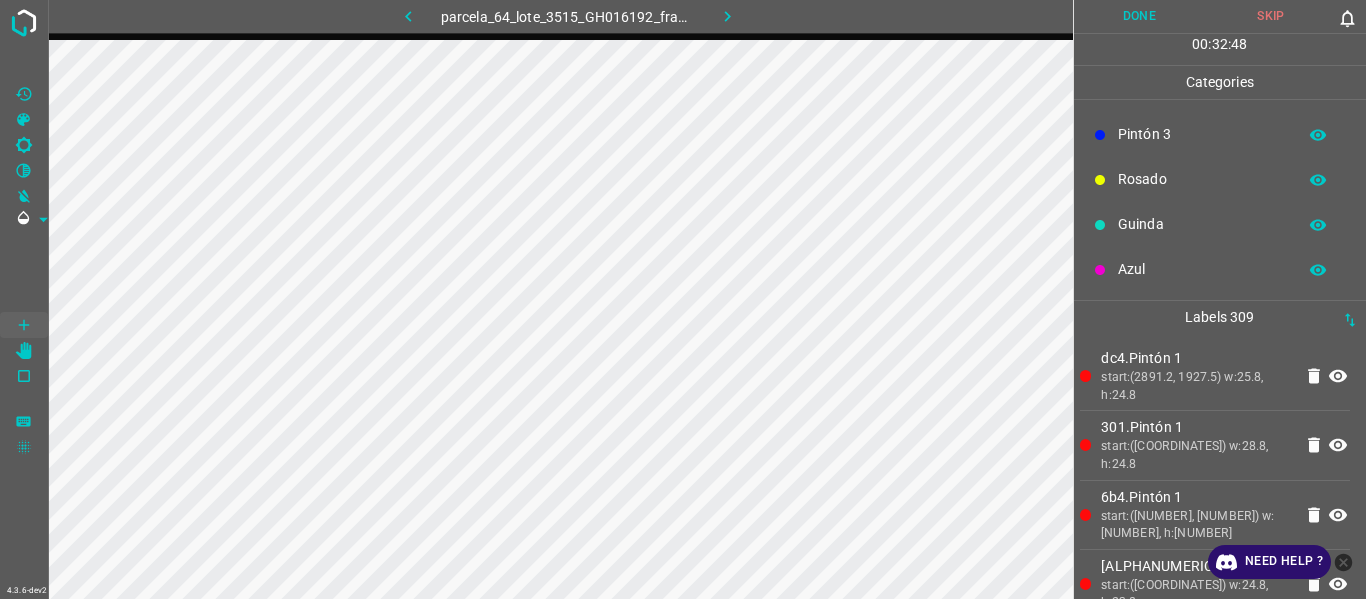 click on "301.[LAST] 1
start:([NUMBER], [NUMBER])
w:[NUMBER], h:[NUMBER]" at bounding box center (1196, 445) 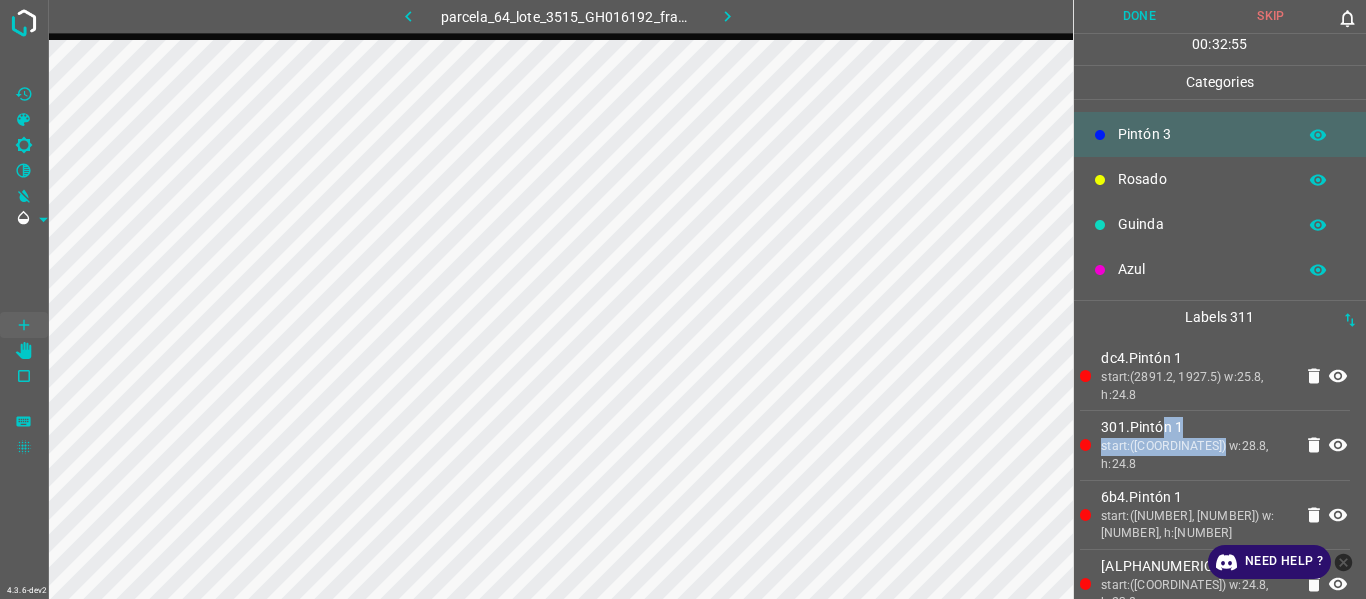 drag, startPoint x: 1123, startPoint y: 230, endPoint x: 1079, endPoint y: 256, distance: 51.10773 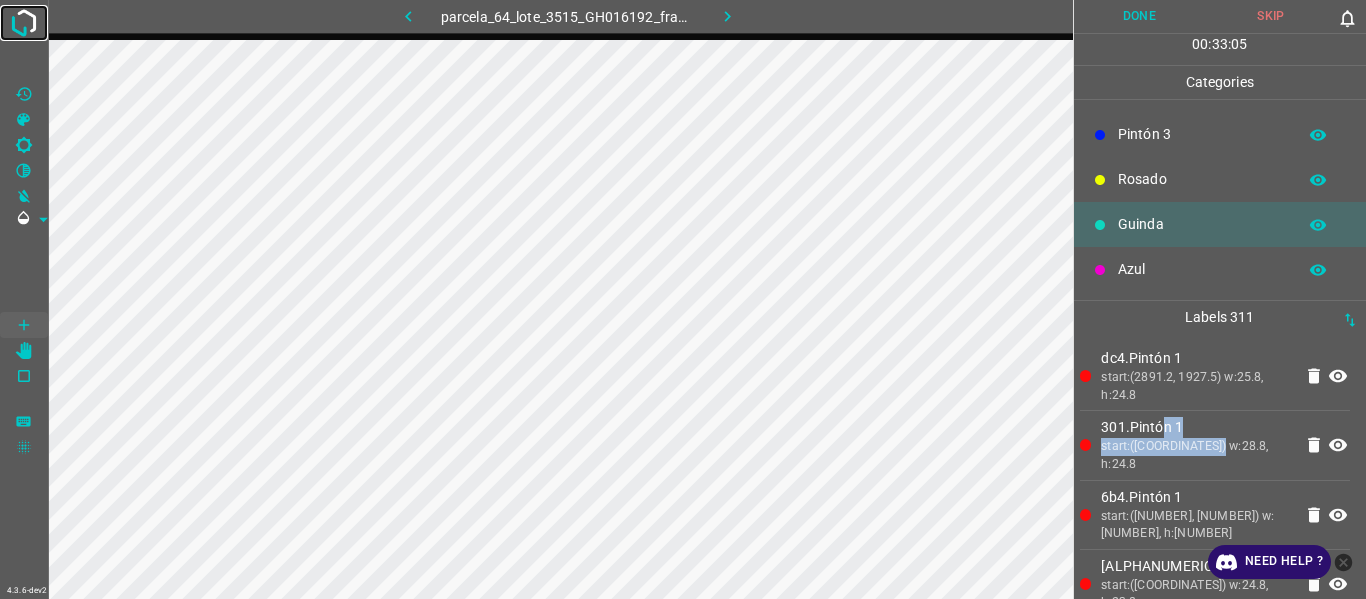 click at bounding box center [24, 23] 